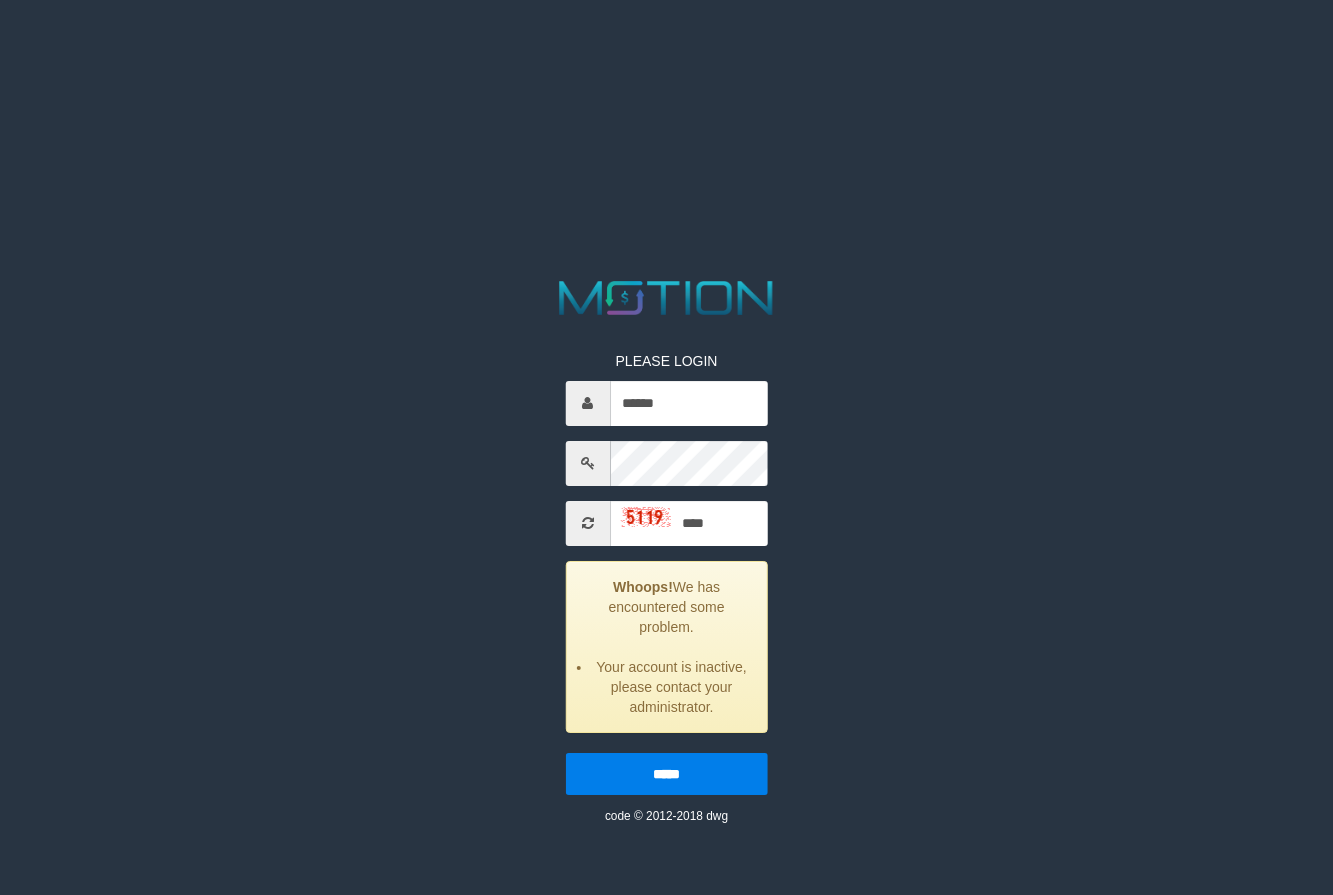 scroll, scrollTop: 0, scrollLeft: 0, axis: both 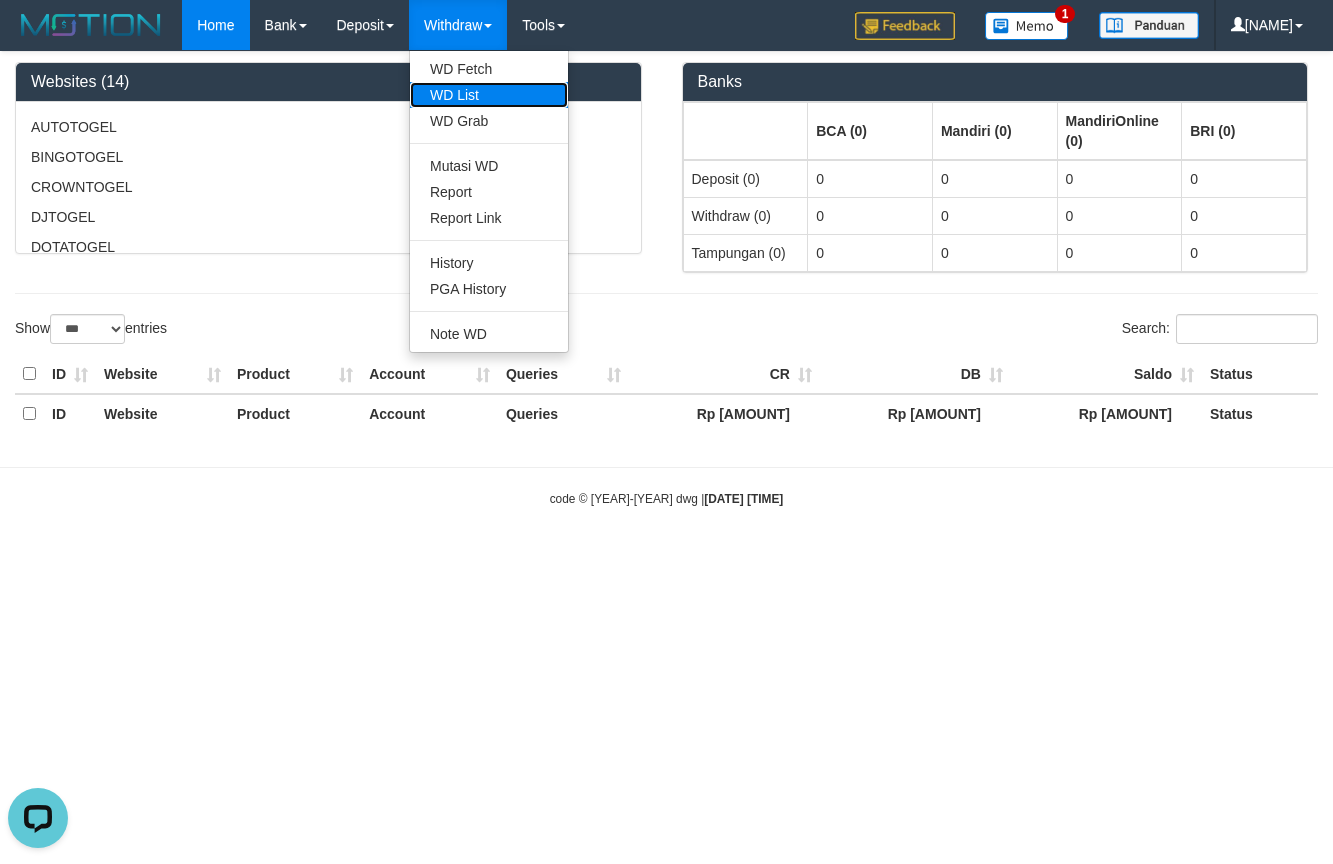 click on "WD List" at bounding box center [489, 95] 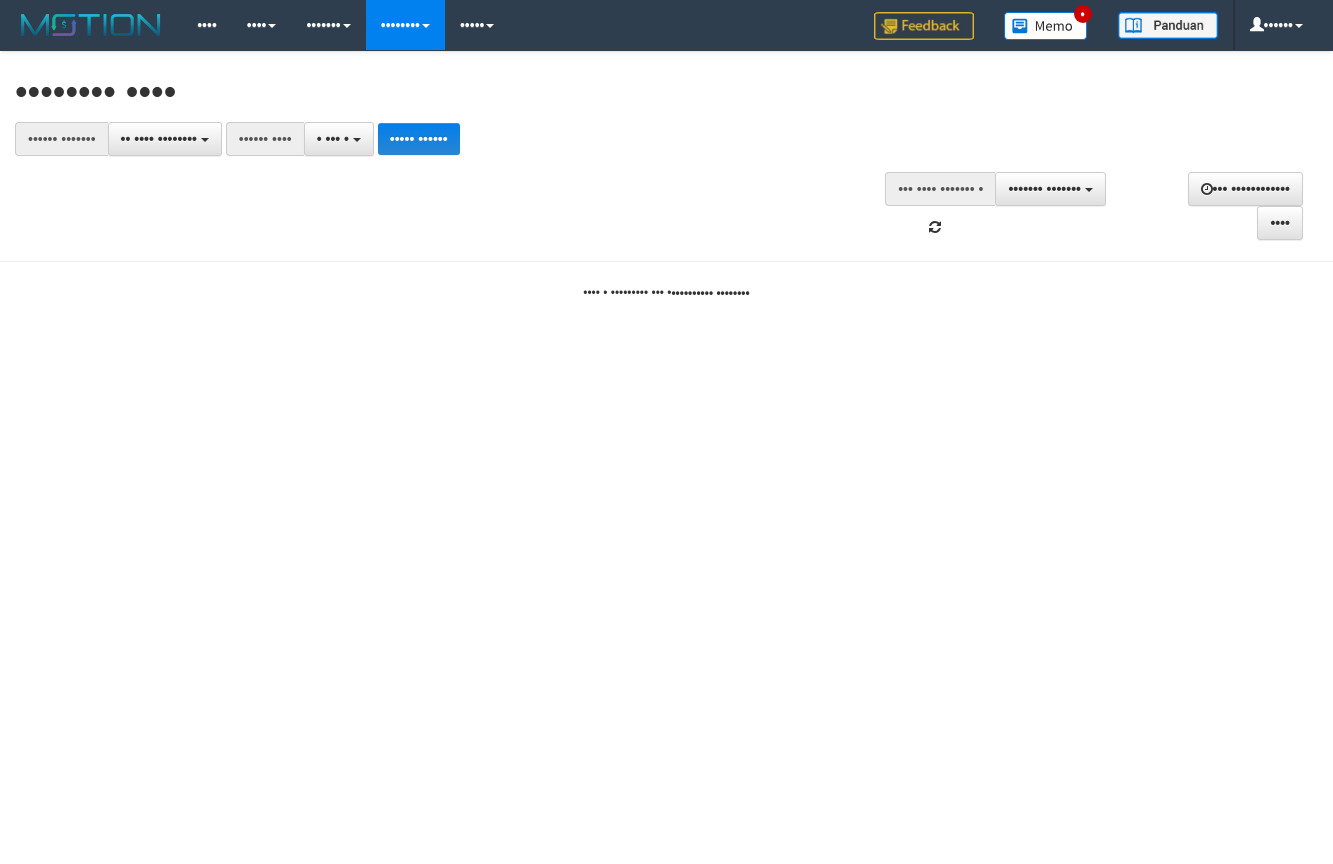 scroll, scrollTop: 0, scrollLeft: 0, axis: both 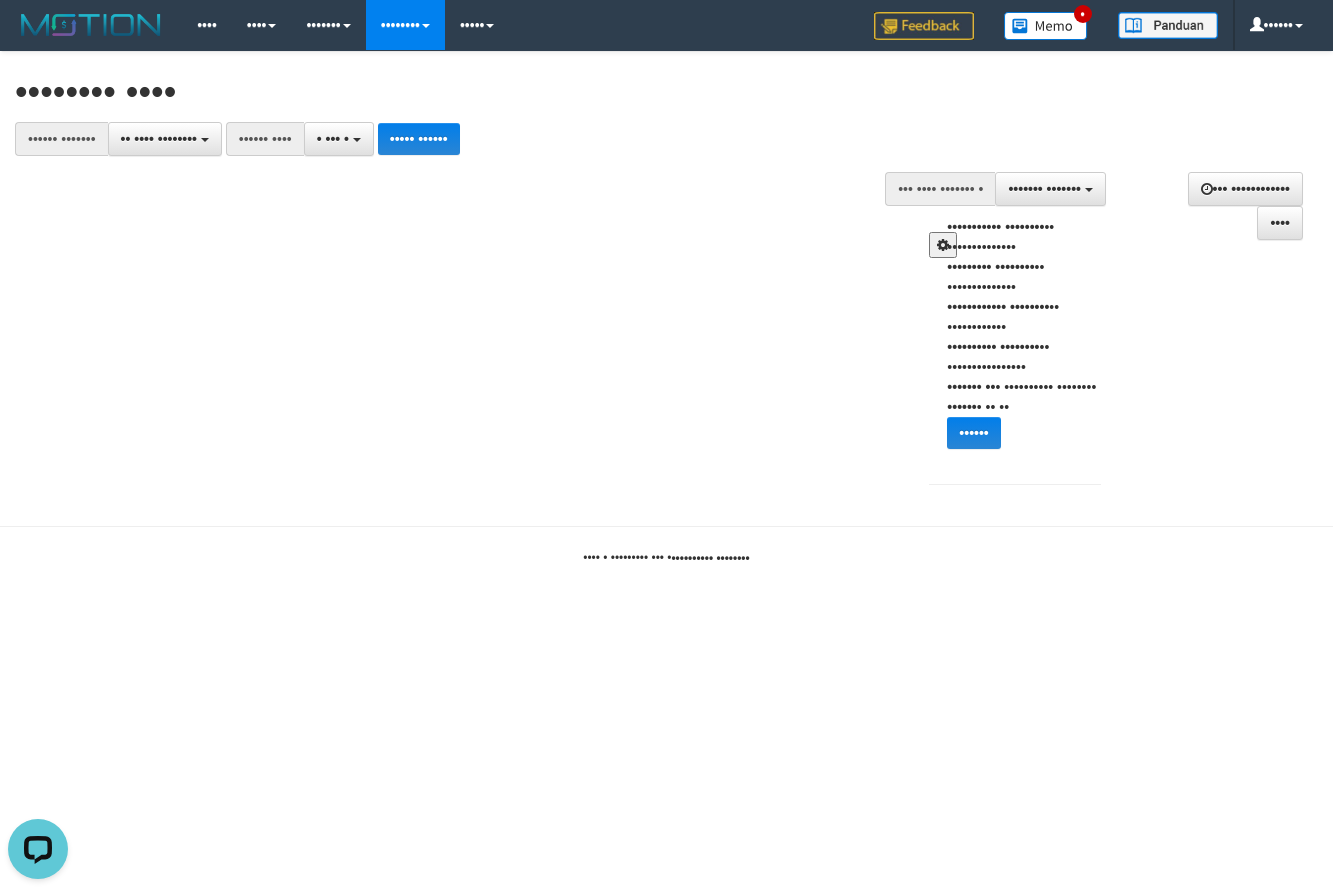 click on "••••••••••• ••••••••  •• ••••••••••••••
••••••••• ••••••••  •• ••••••••••••••
•••••••••••• ••••••••  •• ••••••••••••
•••••••••• ••••••••  •• ••••••••••••••••
••••••• •• • •••••••••• ••••••••
•••••• • •• ••
••••••
•••••• ••••
••••••••••• •••••••
••••••••• •••••••
••••••••••• •••••••
•••••••••• •••••••
•••••
•• ••••••••••••••
•• ••••••••••••••
•• •••••••••
•• ••••••••••••••••
•••••
•• ••••••••••••••
•• ••••••••••••••
•• ••••••••••••
•• ••••••••••••••••
••••• •• ••••••••••••" at bounding box center (1031, 340) 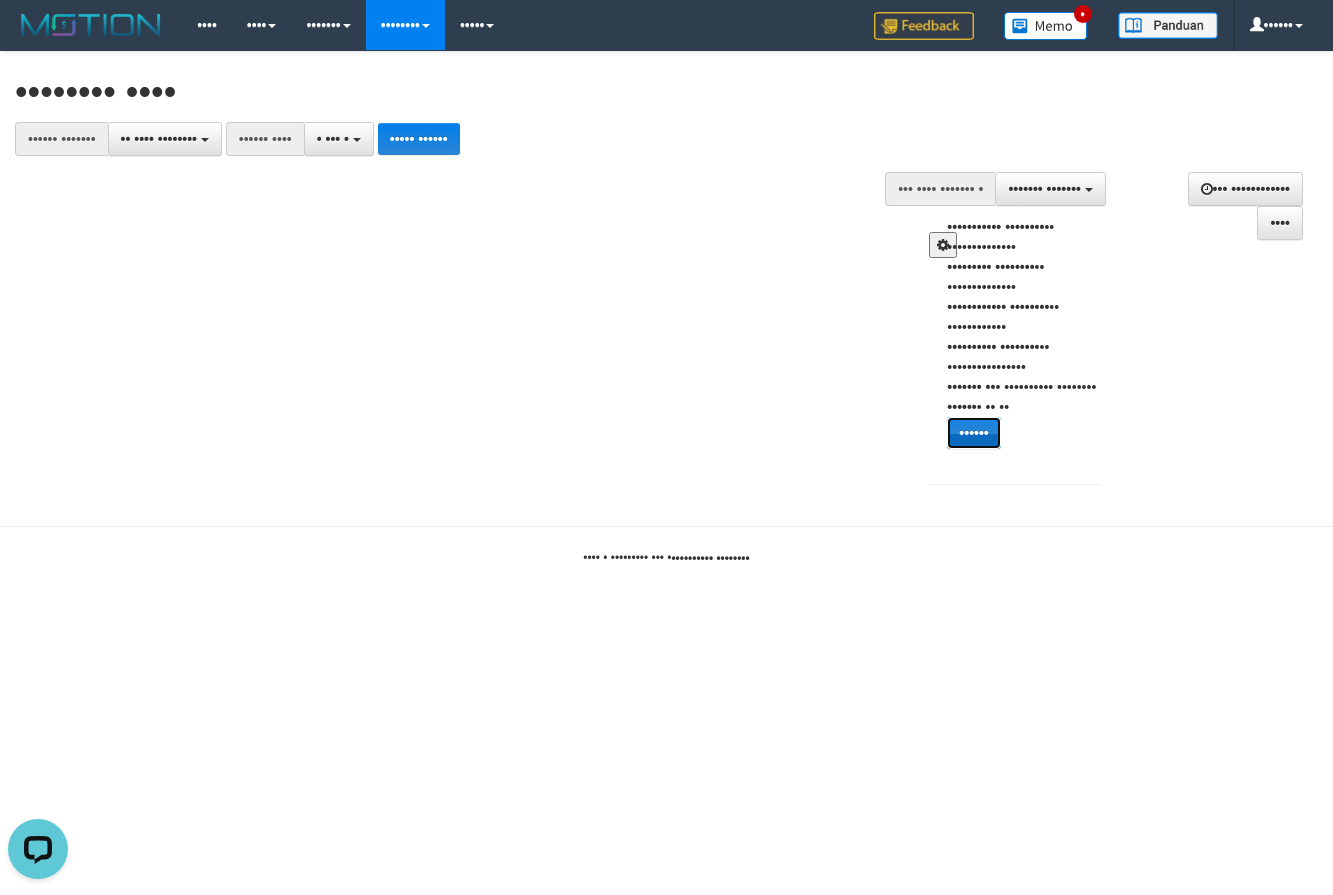 click on "••••••" at bounding box center (973, 433) 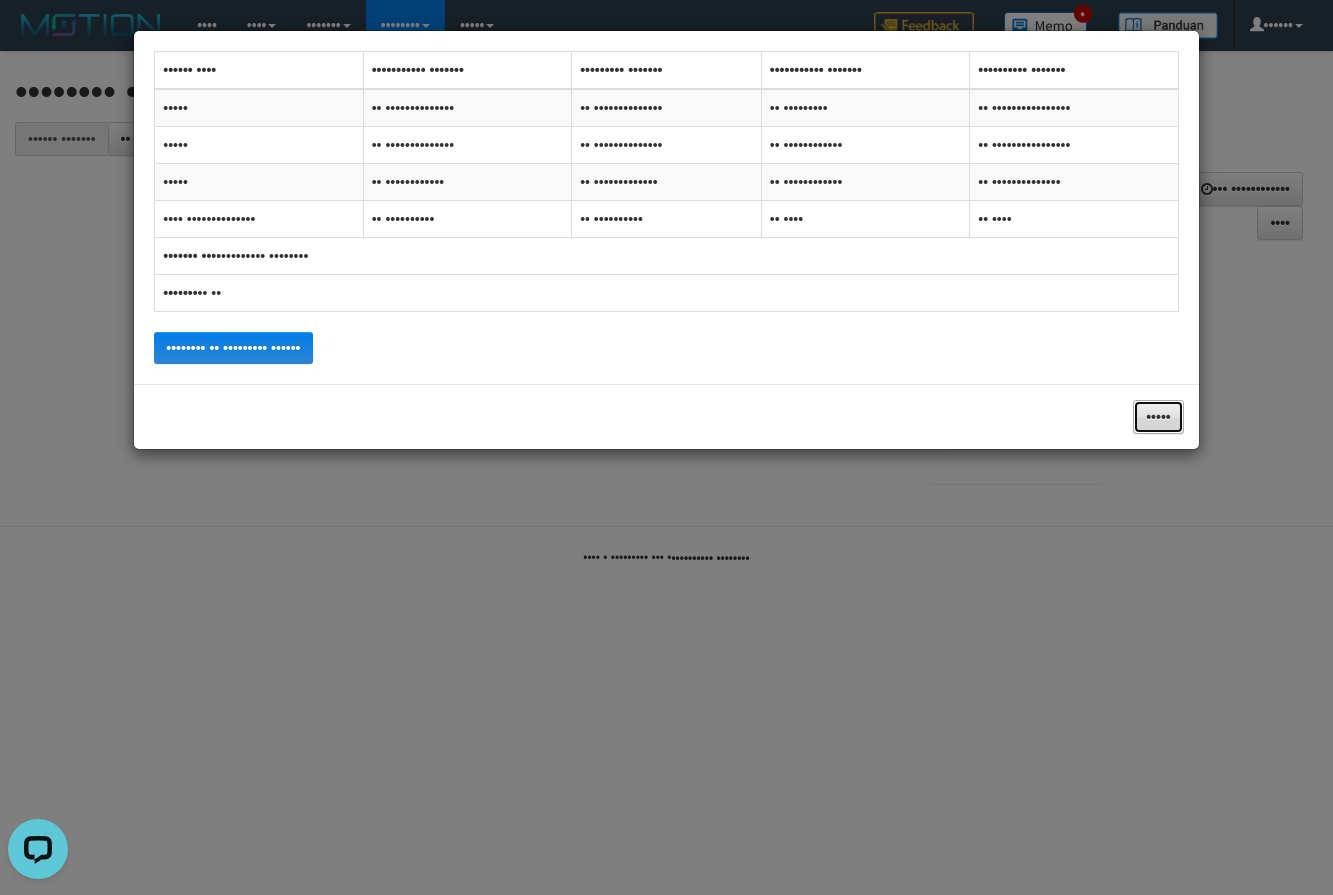click on "•••••" at bounding box center (1158, 417) 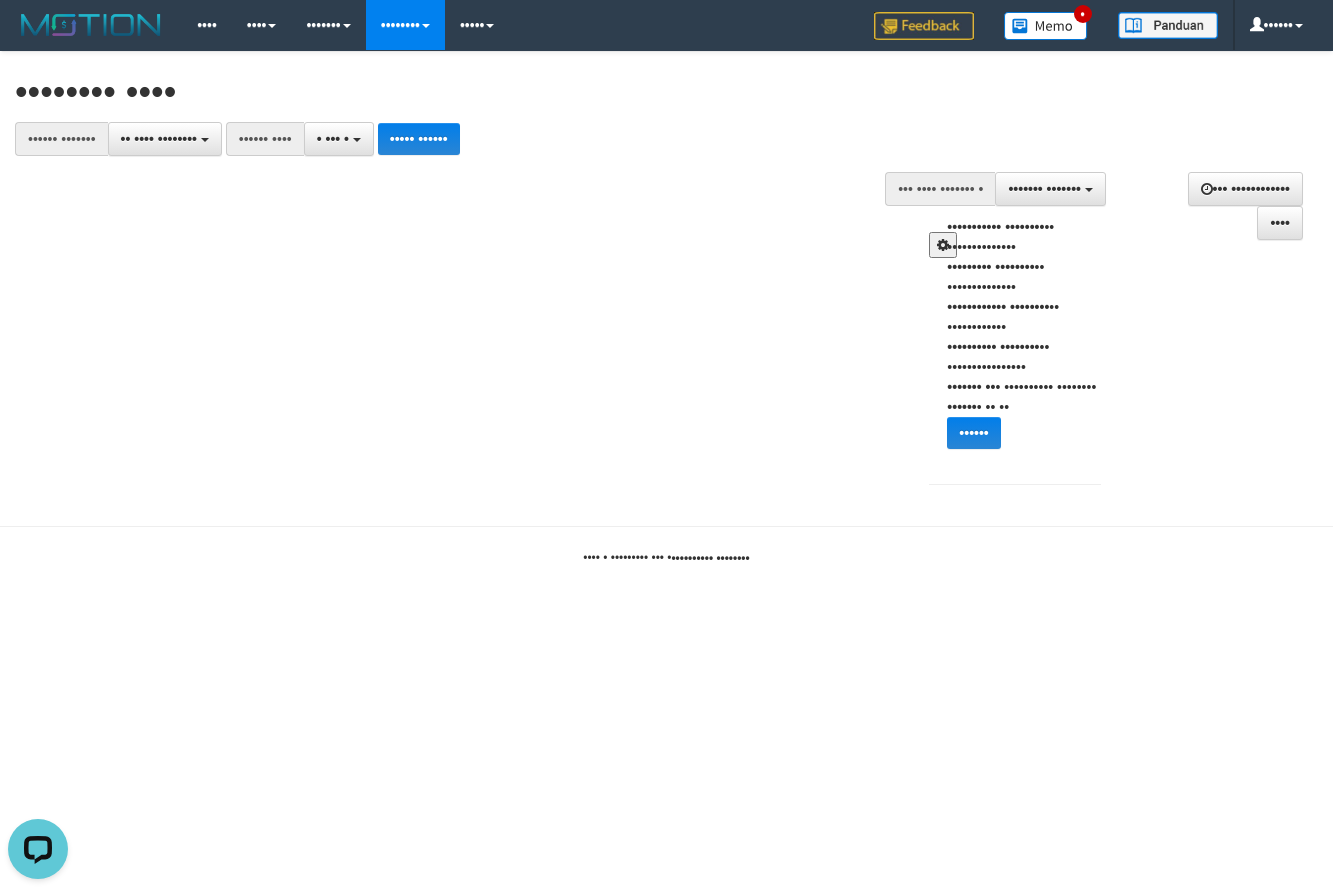 click at bounding box center (943, 245) 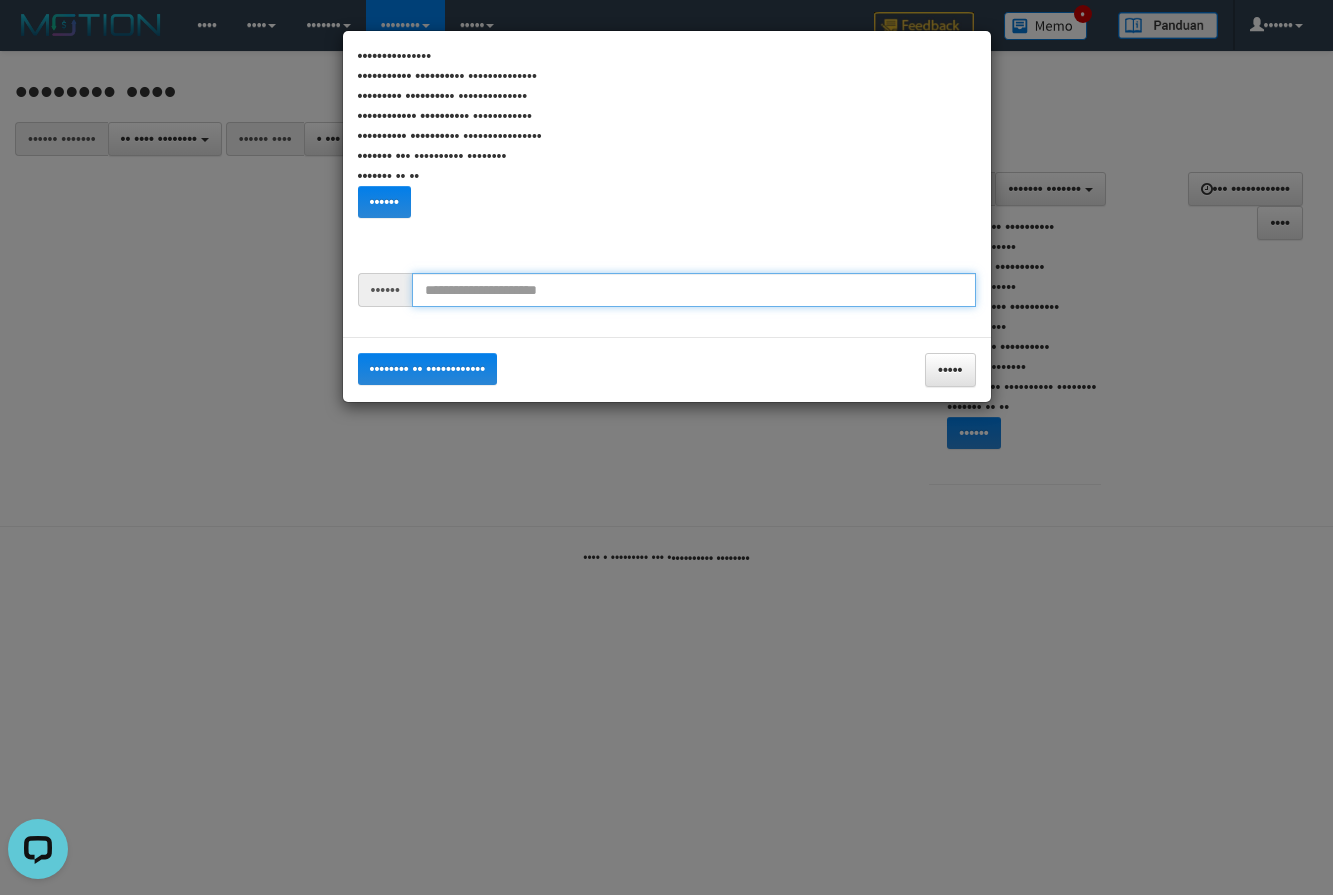 click at bounding box center [694, 290] 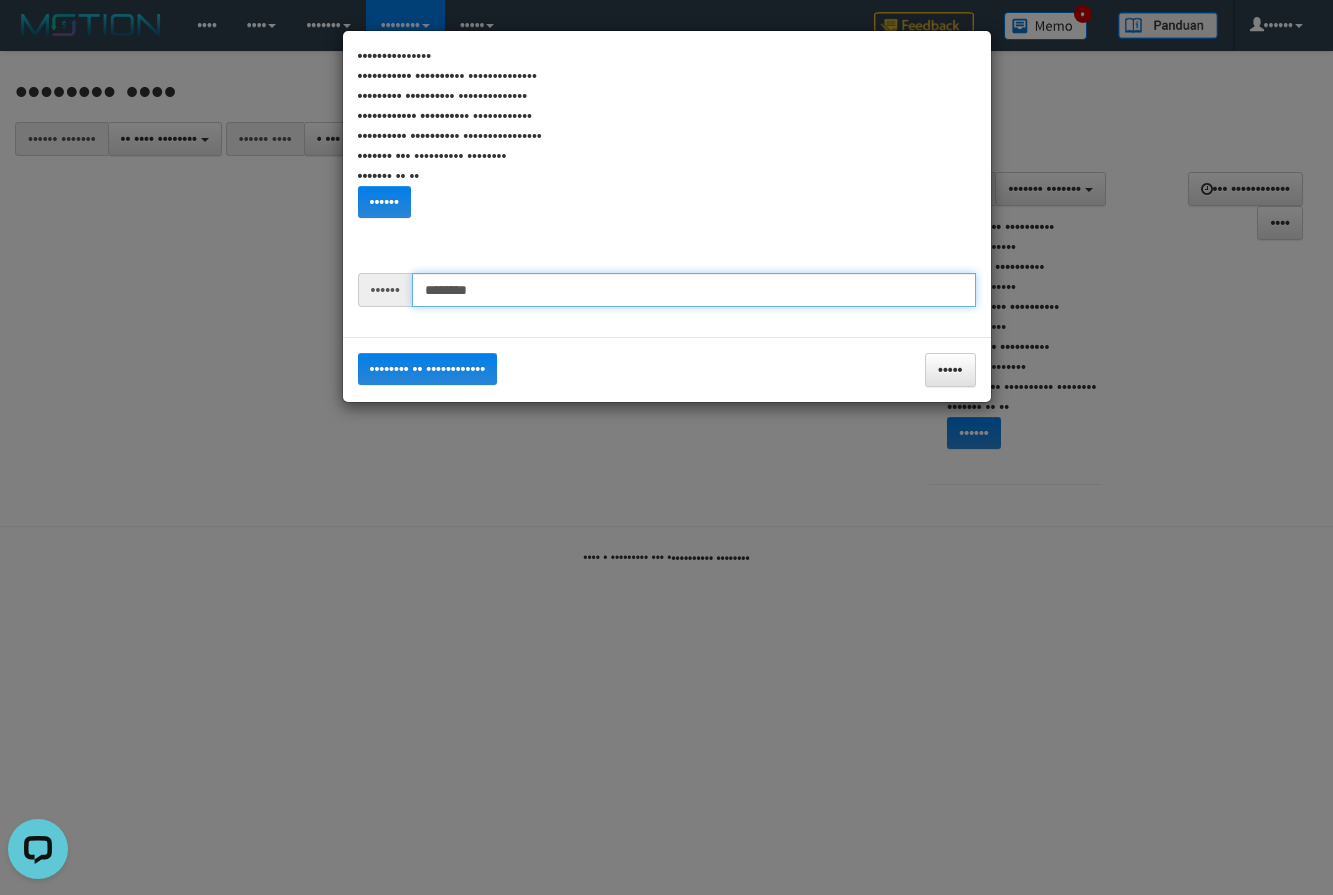 drag, startPoint x: 460, startPoint y: 288, endPoint x: 482, endPoint y: 306, distance: 28.42534 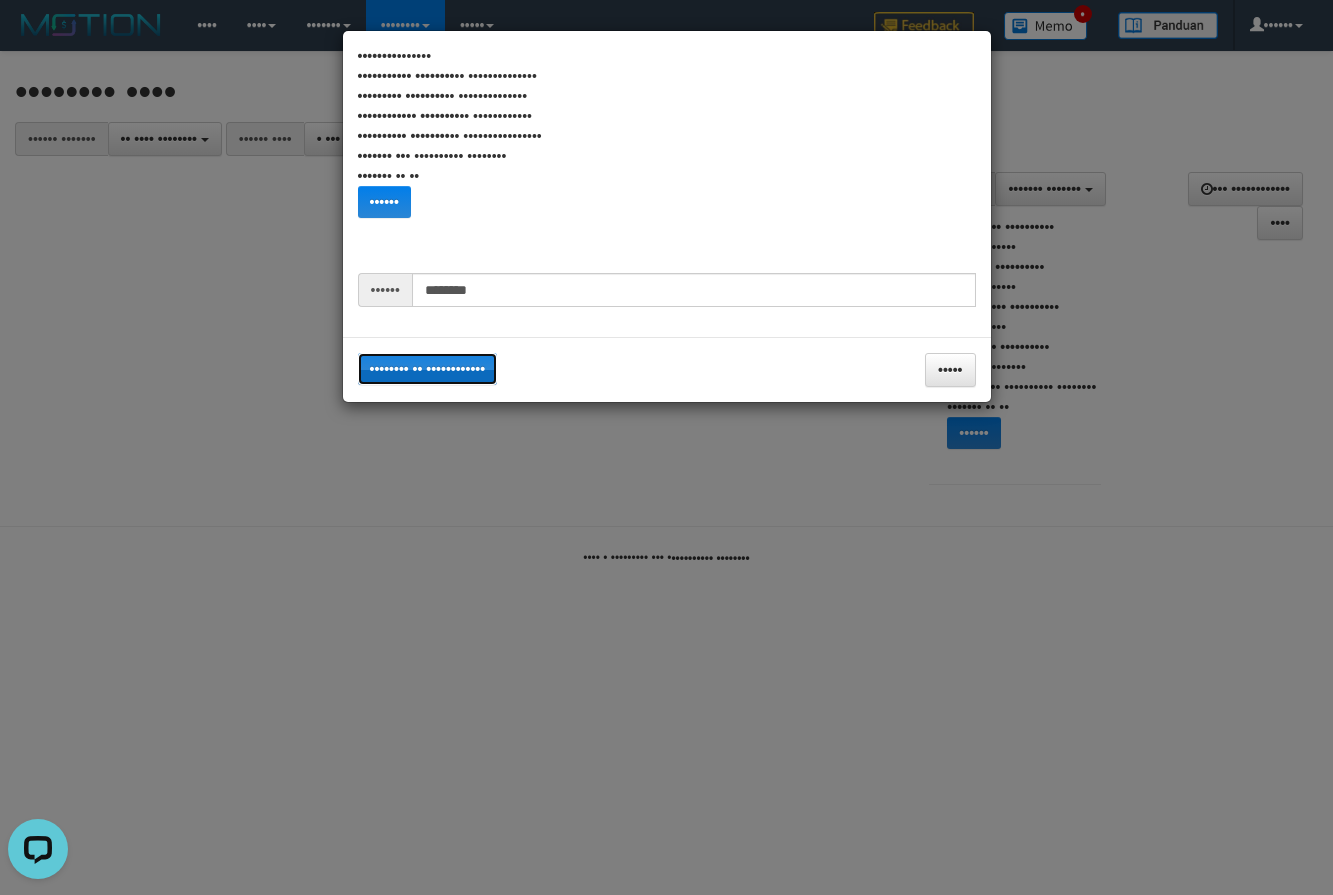 click on "•••••••• •• ••••••••••••" at bounding box center [428, 369] 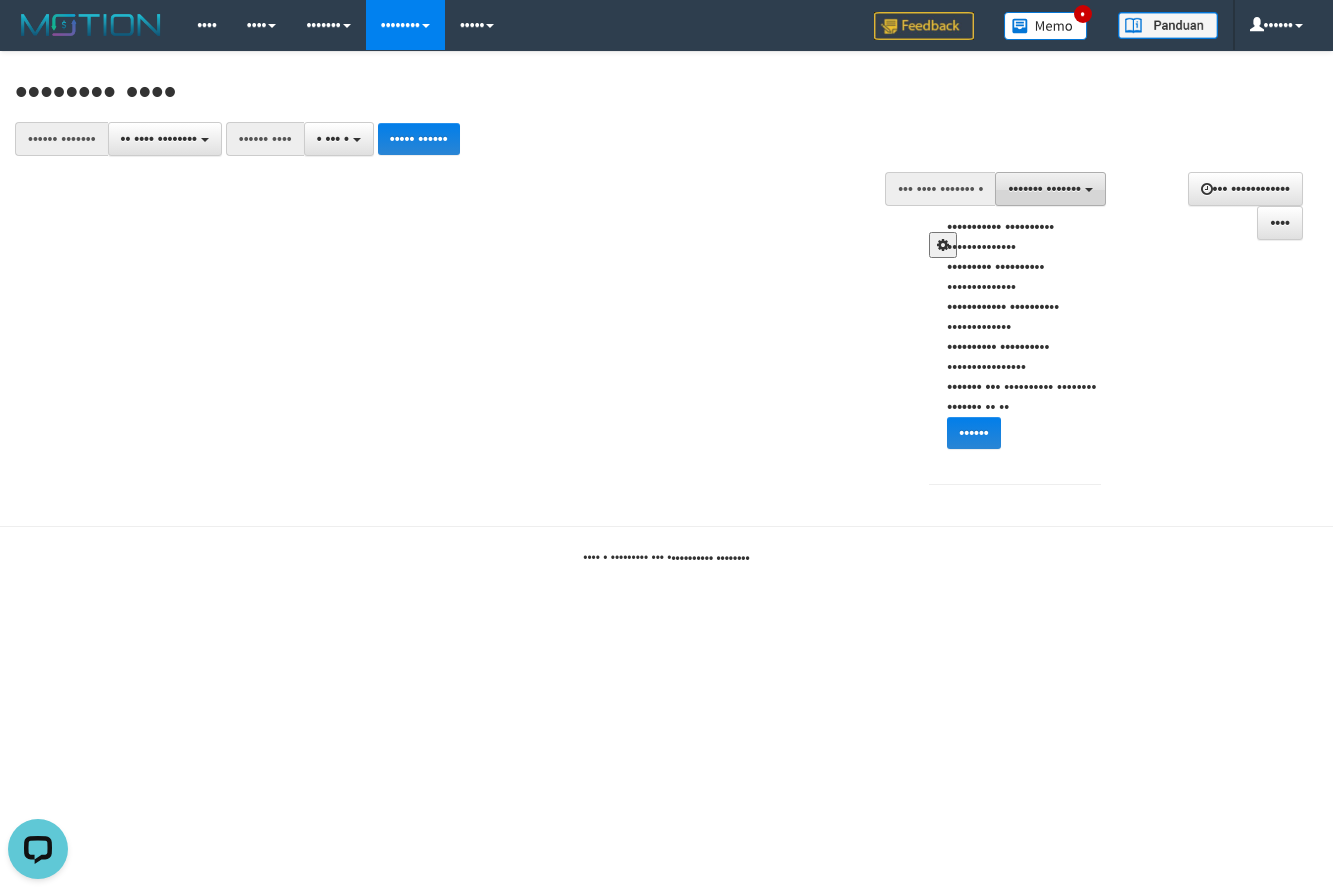click on "••••••• •••••••" at bounding box center [1050, 189] 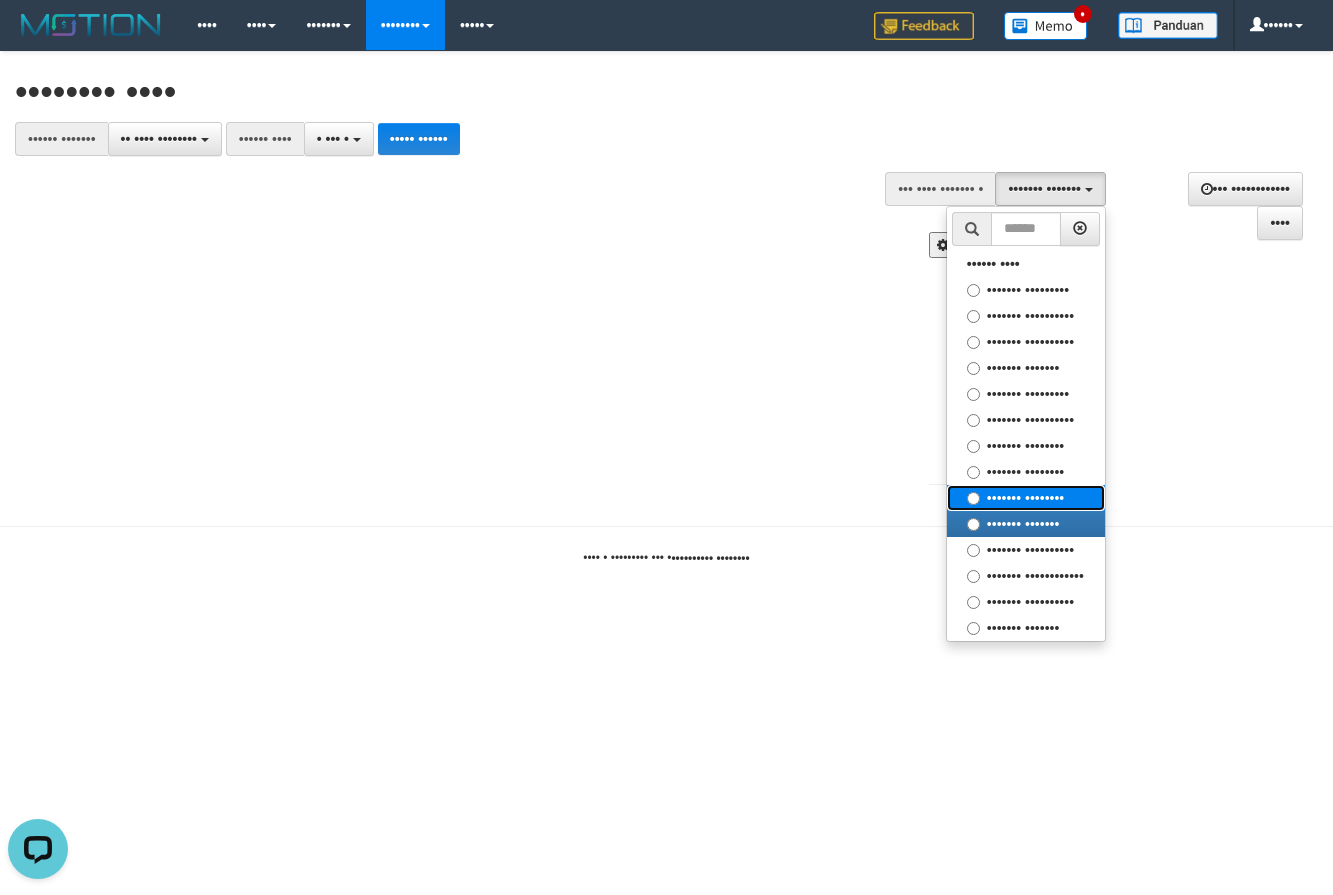 click on "••••••• ••••••••" at bounding box center [1026, 290] 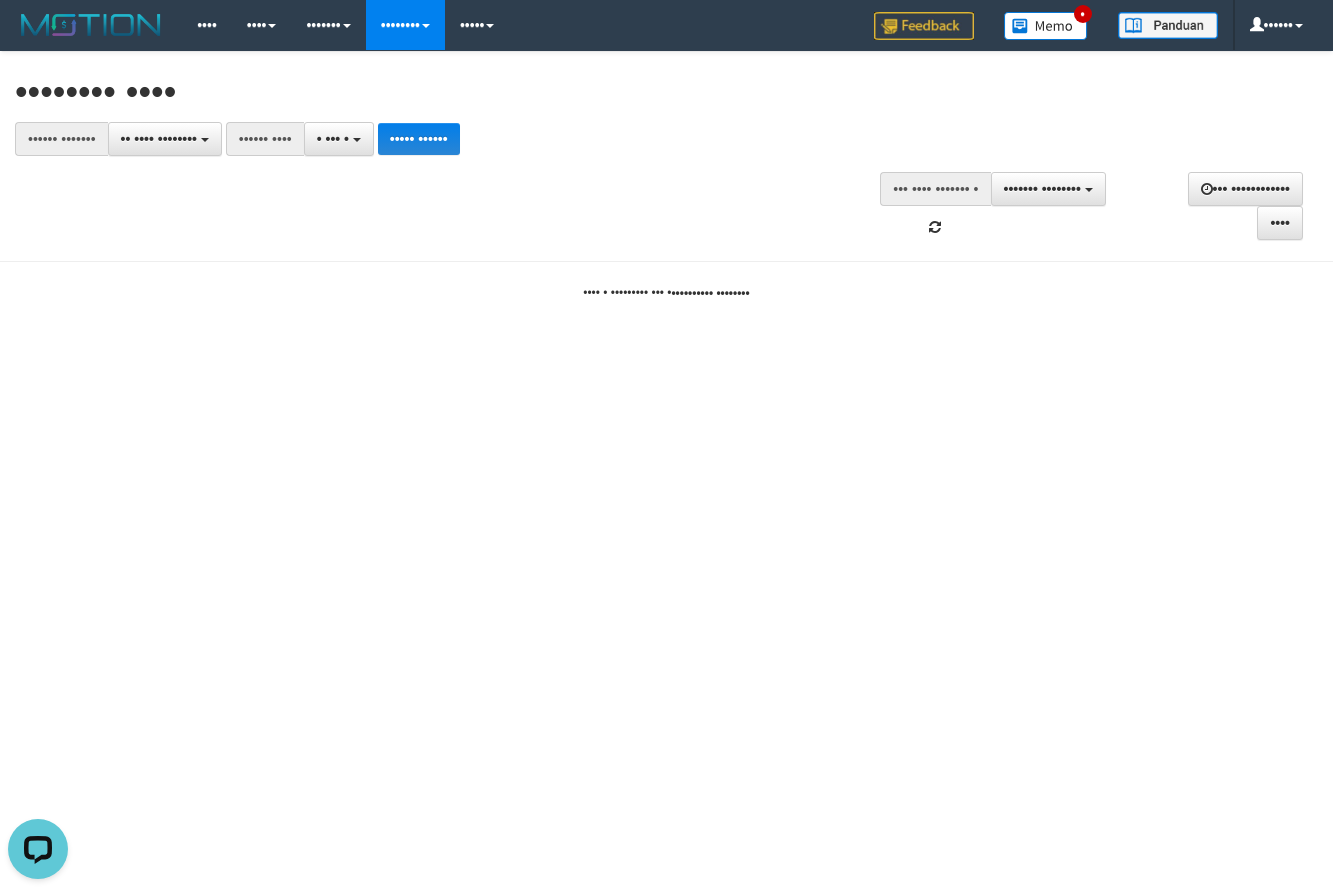 scroll, scrollTop: 170, scrollLeft: 0, axis: vertical 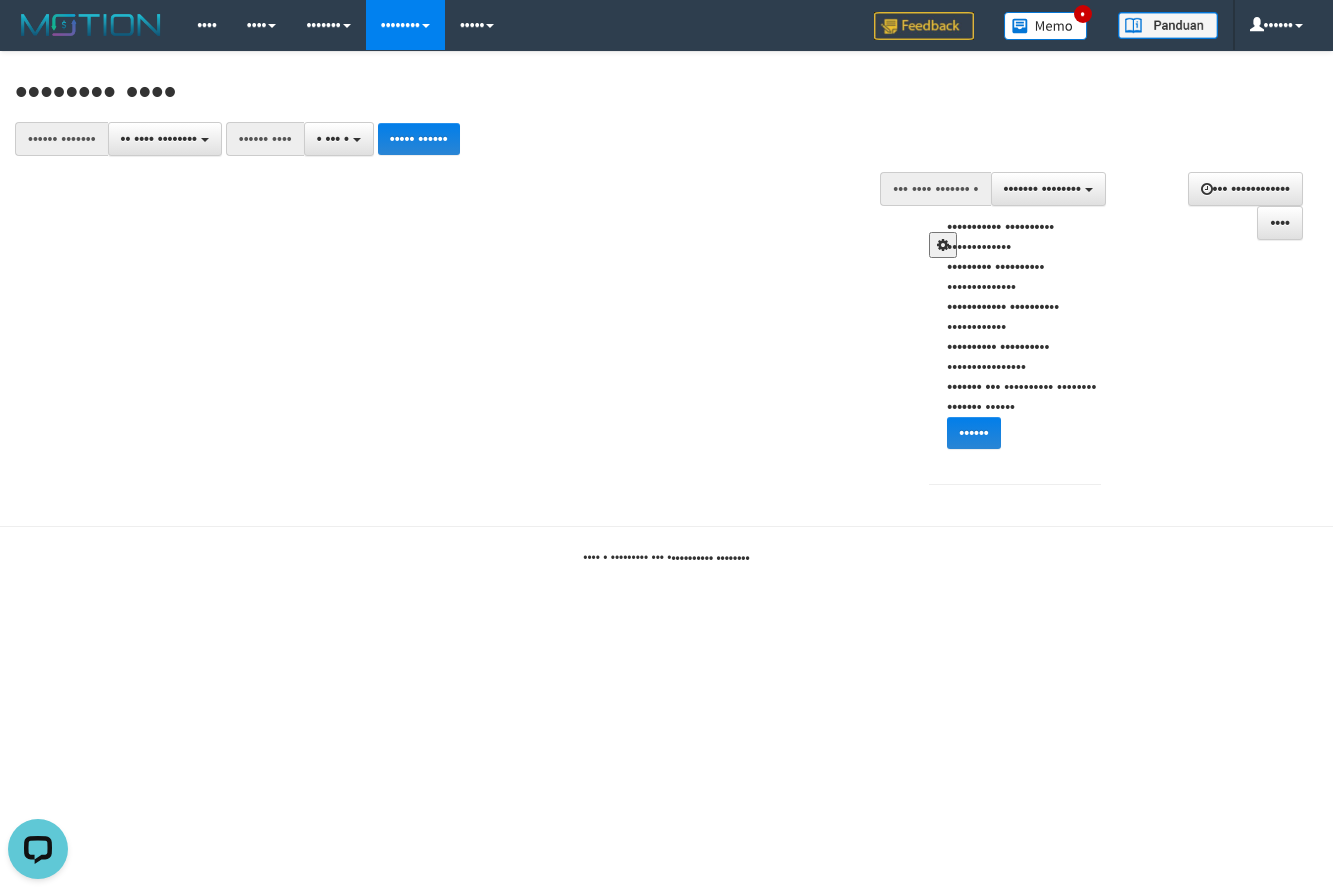 click at bounding box center [943, 245] 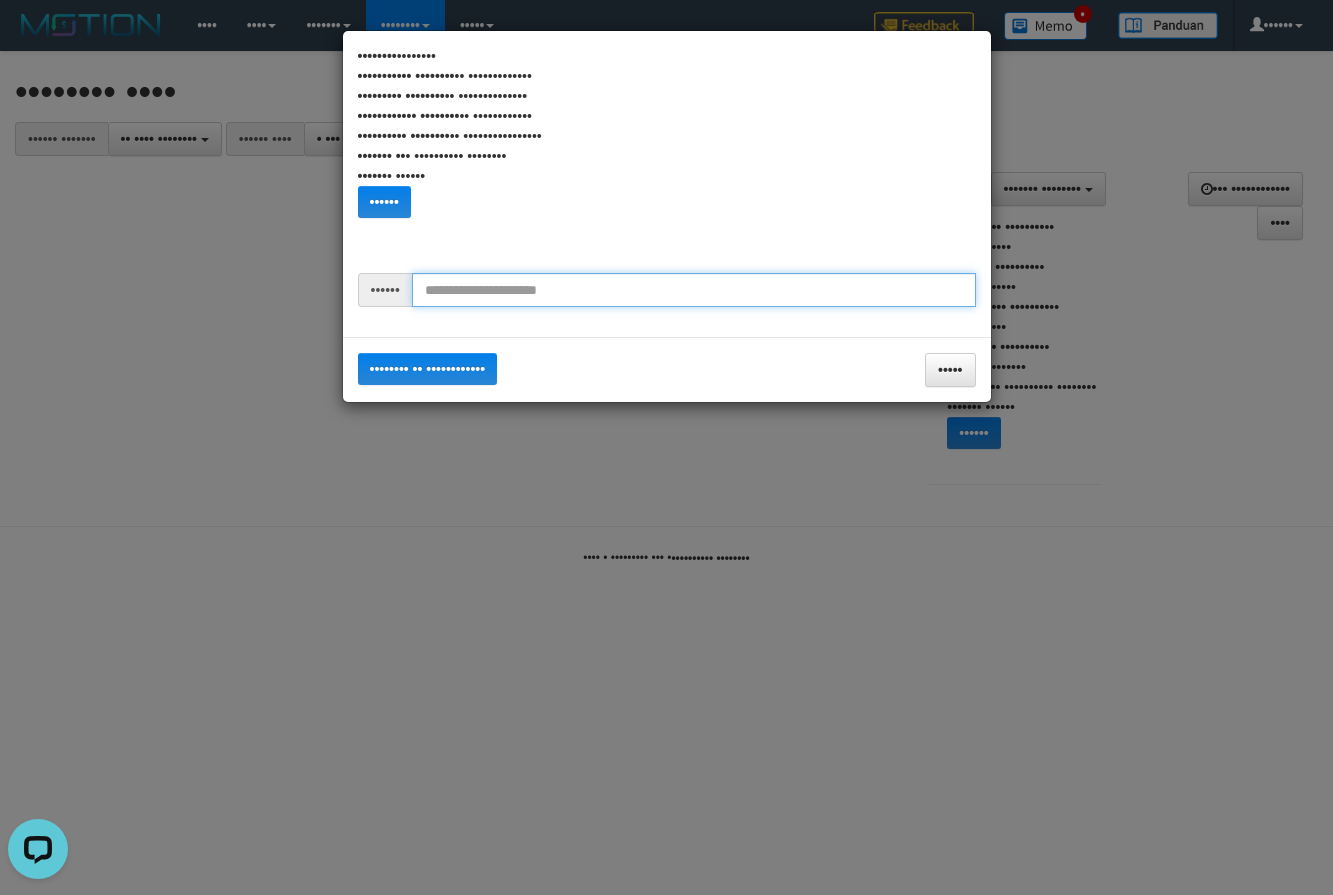 click at bounding box center [694, 290] 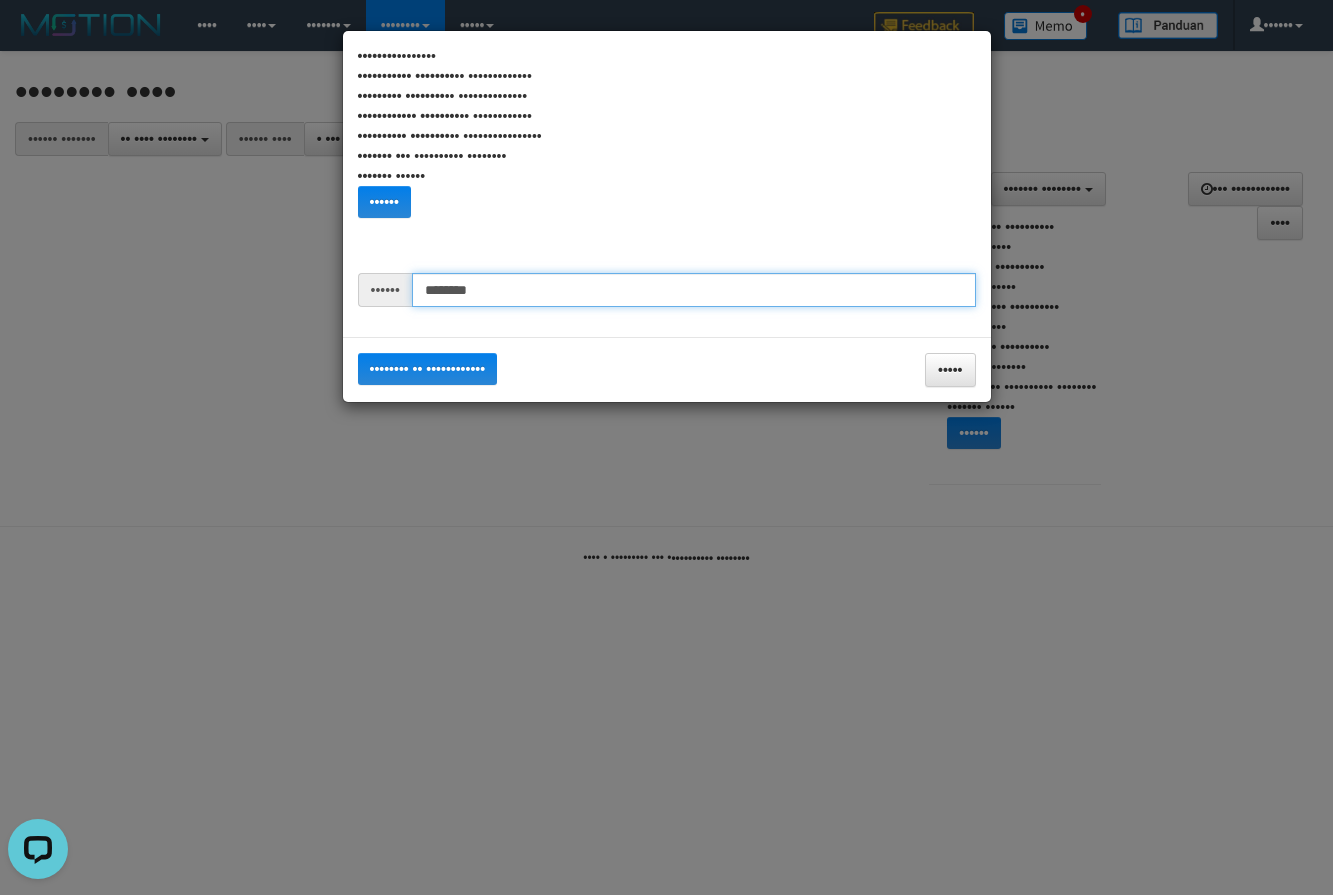 drag, startPoint x: 461, startPoint y: 288, endPoint x: 482, endPoint y: 306, distance: 27.658634 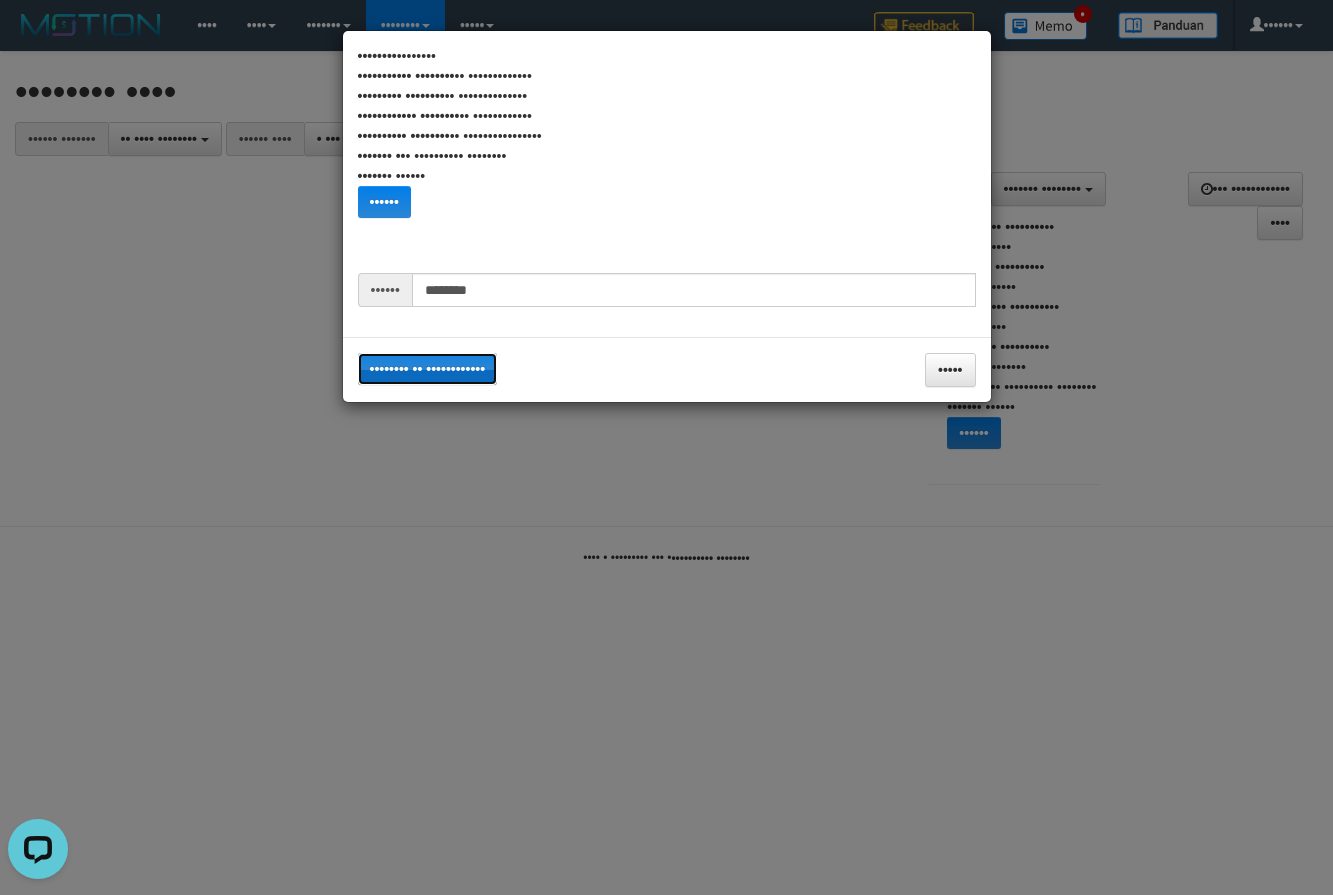 click on "•••••••• •• ••••••••••••" at bounding box center [428, 369] 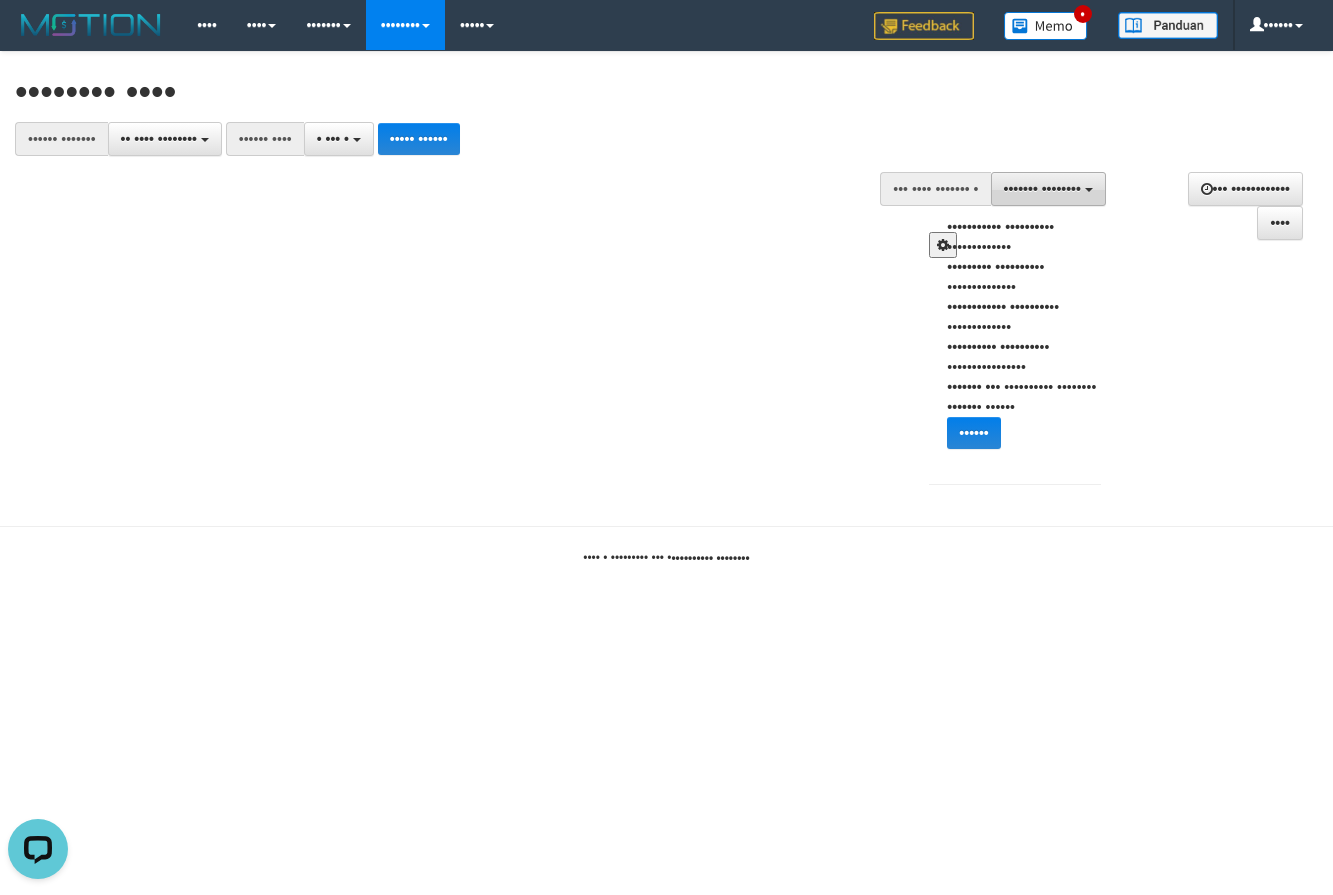 click on "••••••• ••••••••" at bounding box center (1048, 189) 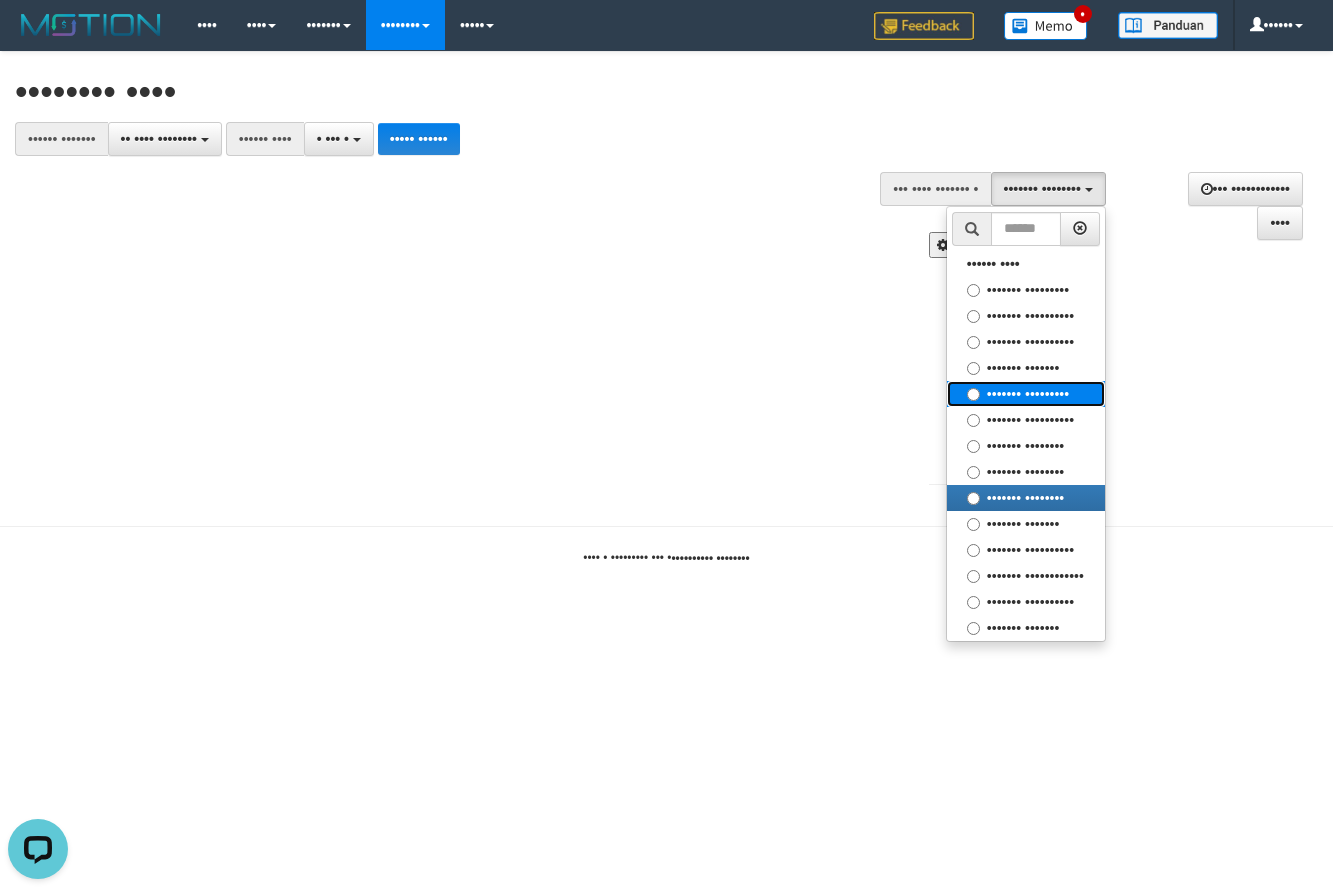 drag, startPoint x: 1022, startPoint y: 382, endPoint x: 1022, endPoint y: 399, distance: 17 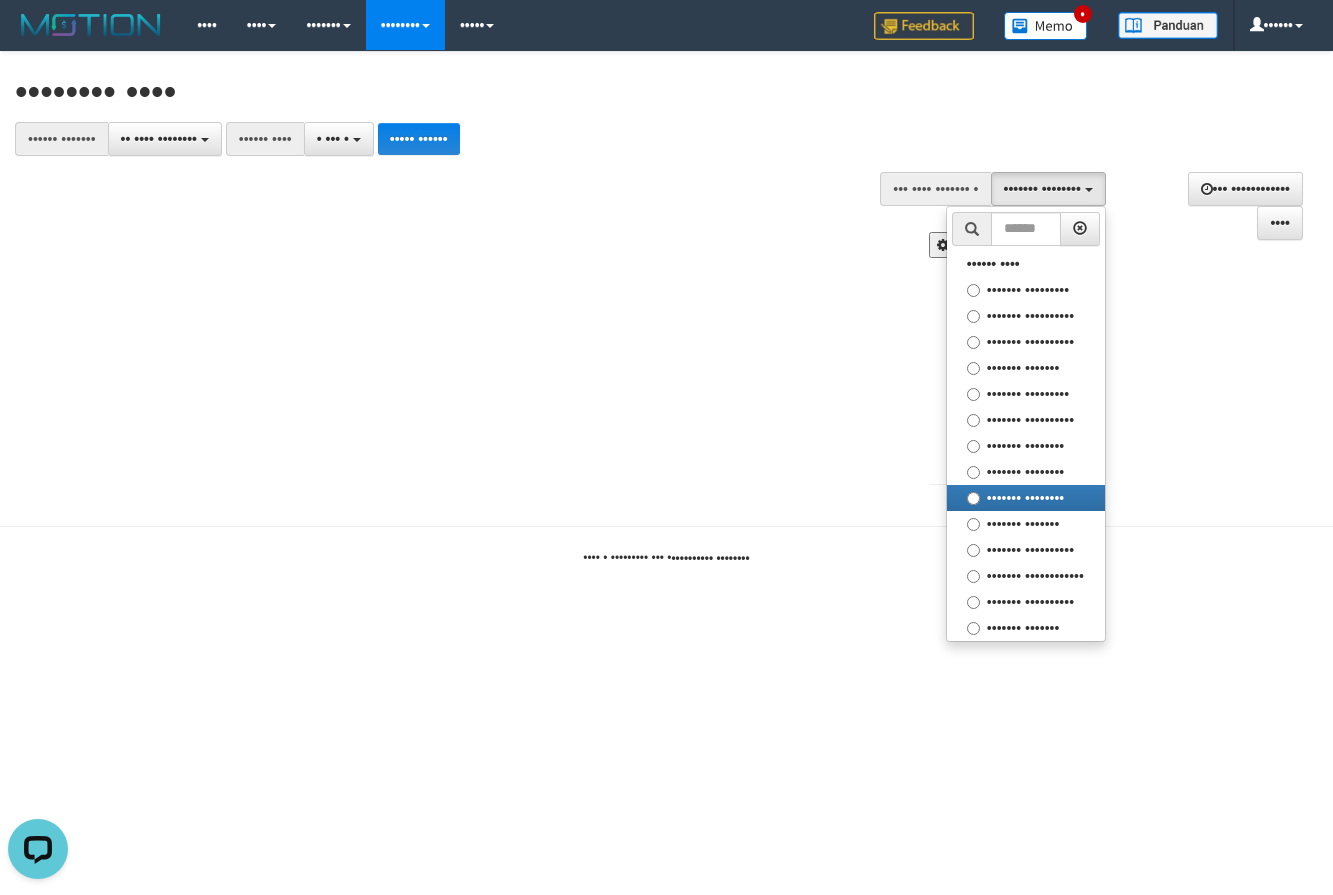 scroll, scrollTop: 102, scrollLeft: 0, axis: vertical 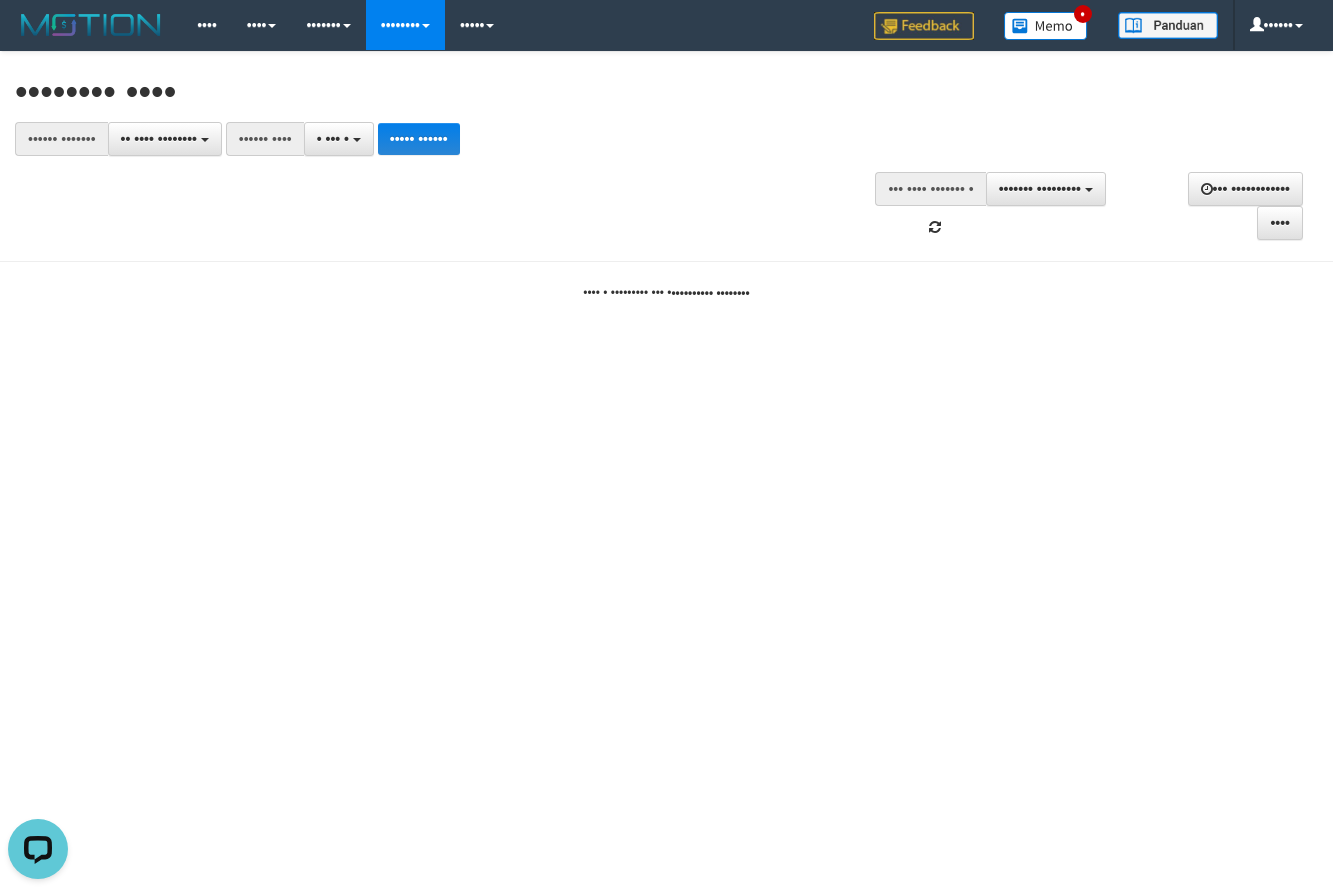 click at bounding box center [1015, 197] 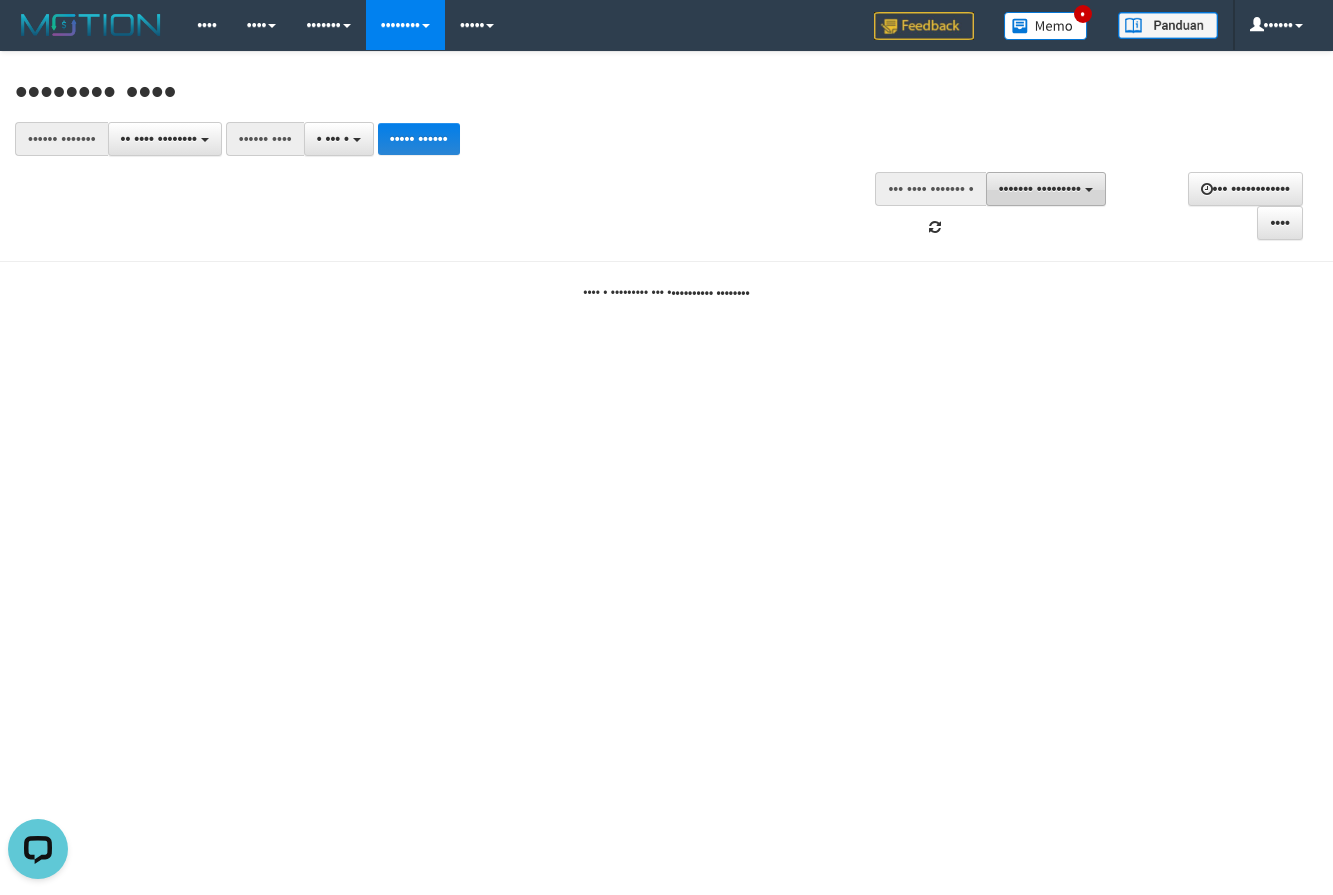 click on "••••••• •••••••••" at bounding box center [1046, 189] 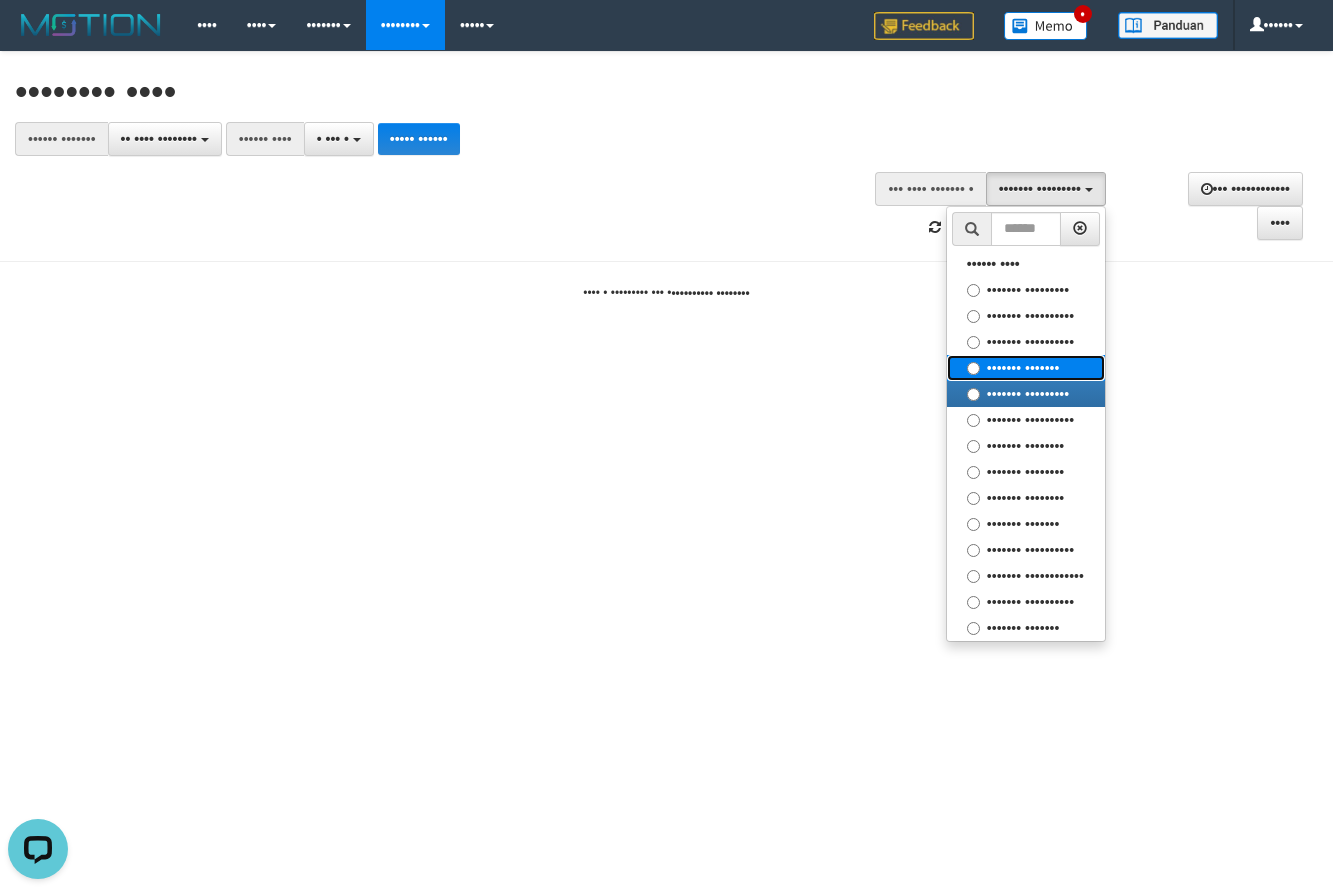 click on "••••••• •••••••" at bounding box center (1026, 290) 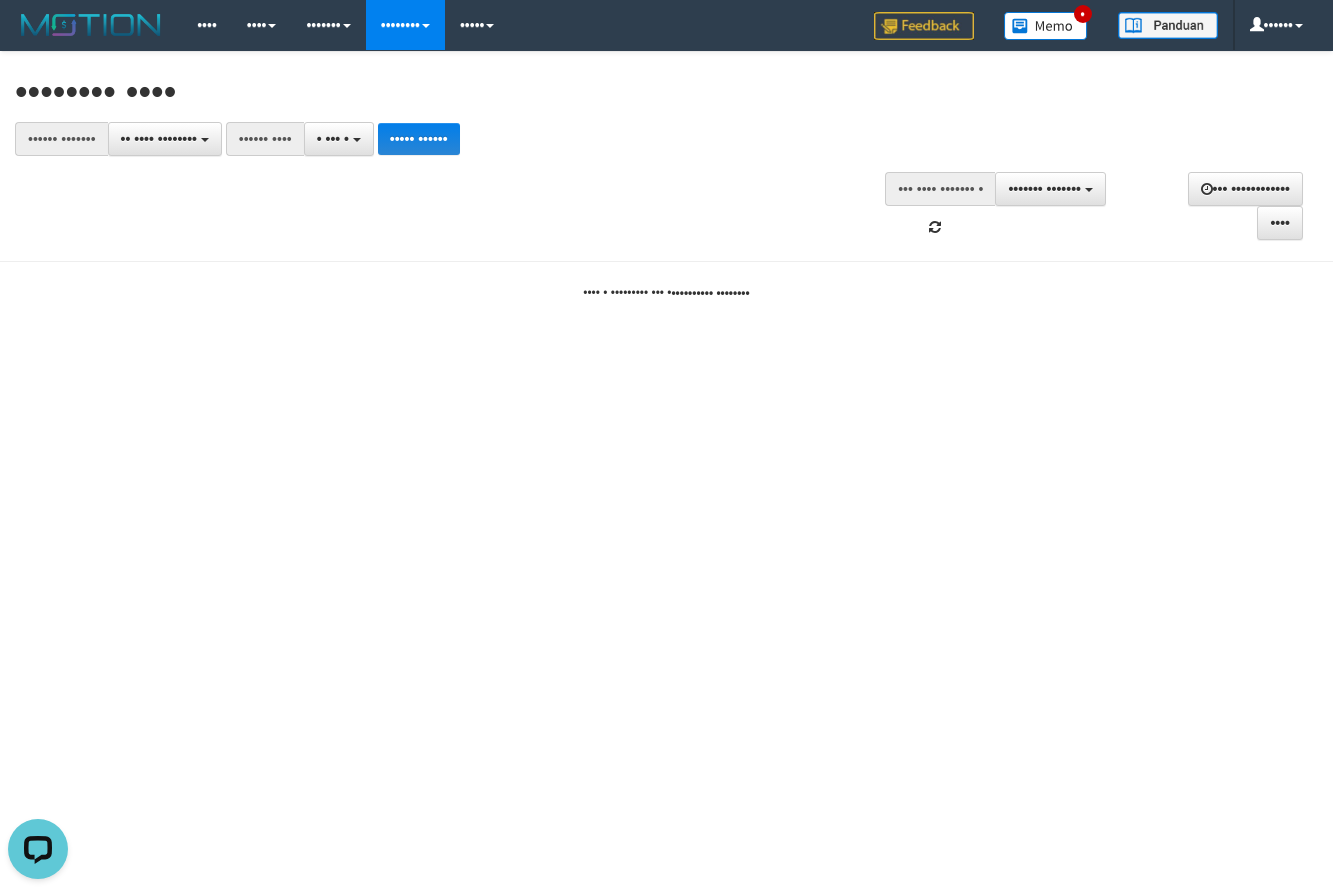 scroll, scrollTop: 85, scrollLeft: 0, axis: vertical 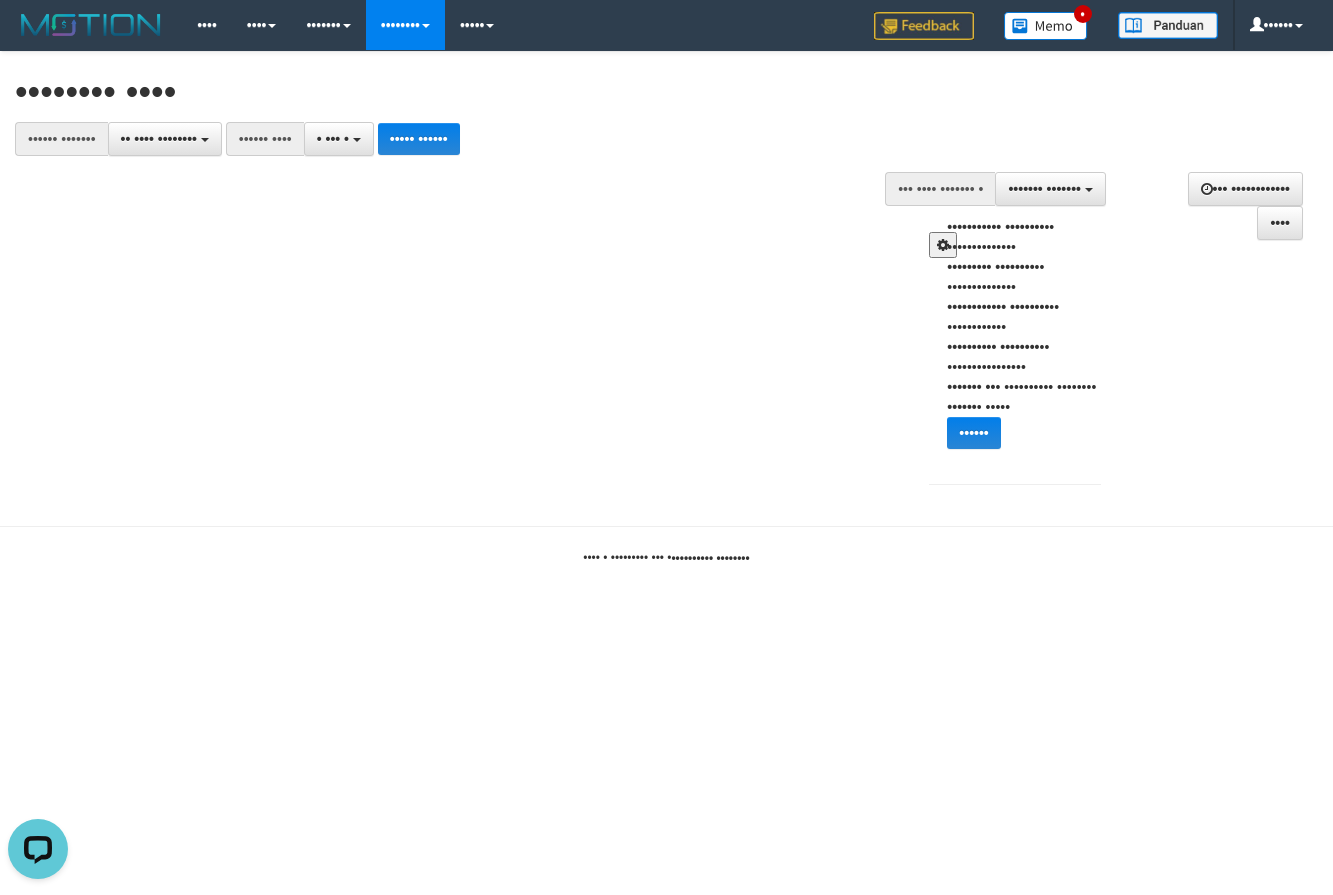 click at bounding box center [943, 245] 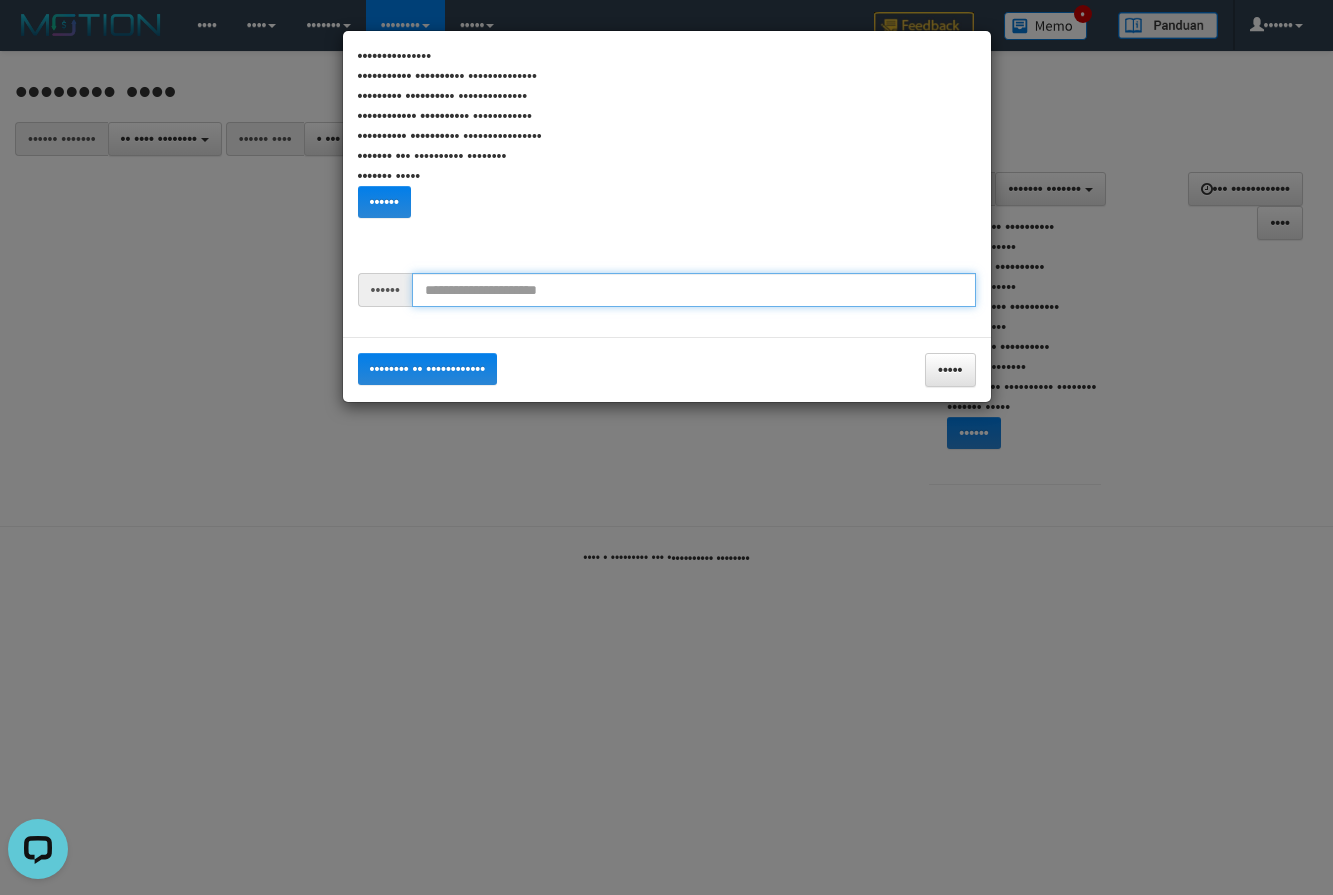 click at bounding box center [694, 290] 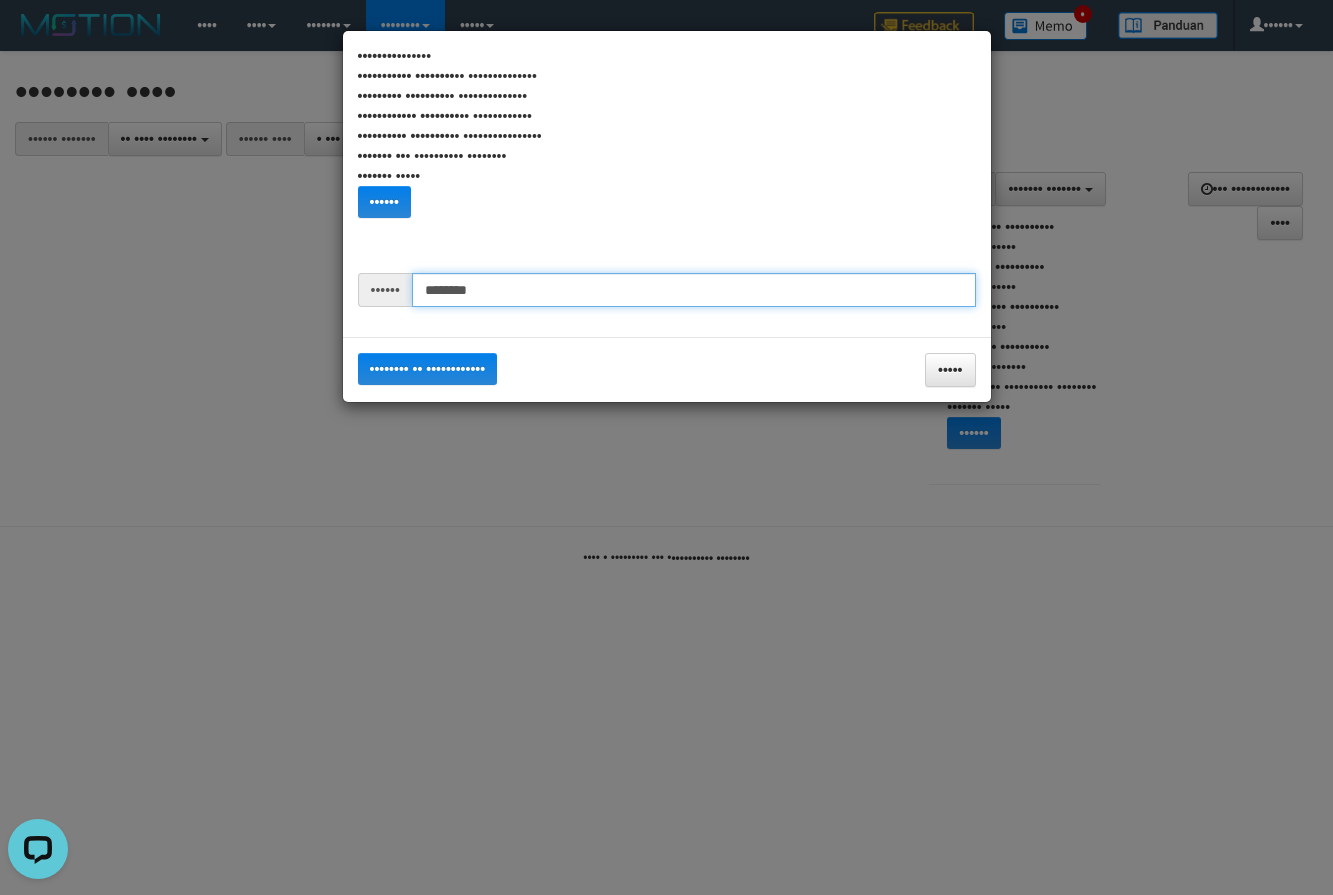 drag, startPoint x: 460, startPoint y: 292, endPoint x: 479, endPoint y: 319, distance: 33.01515 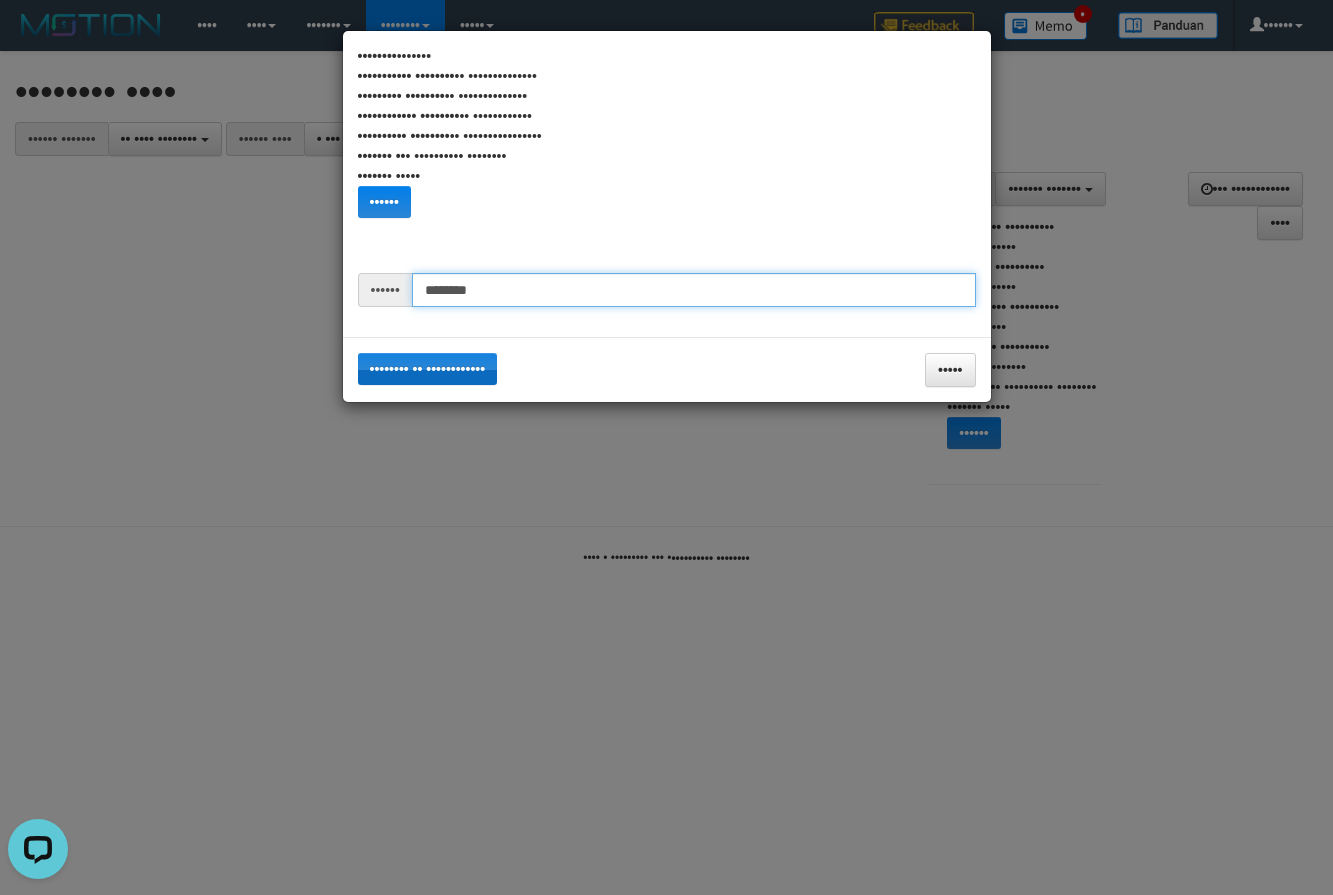 type on "••••••••" 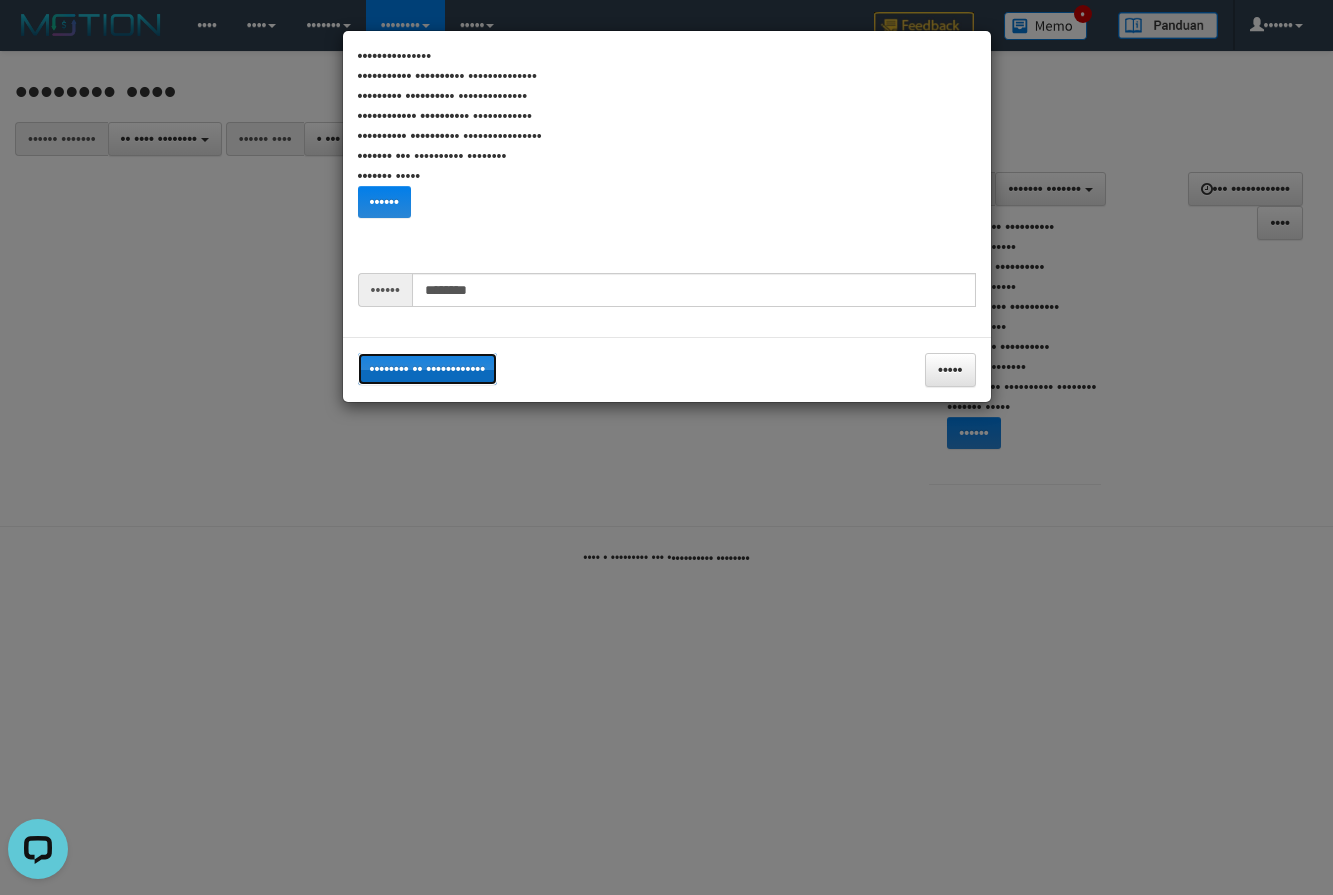 click on "•••••••• •• ••••••••••••" at bounding box center [428, 369] 